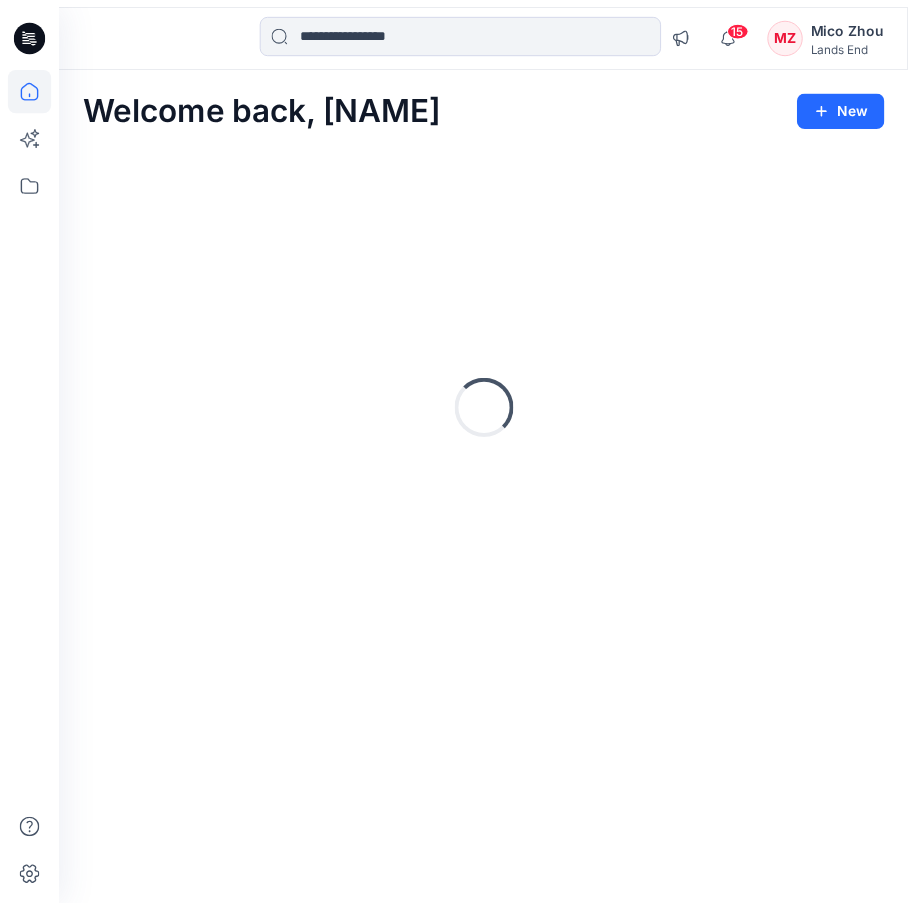 scroll, scrollTop: 0, scrollLeft: 0, axis: both 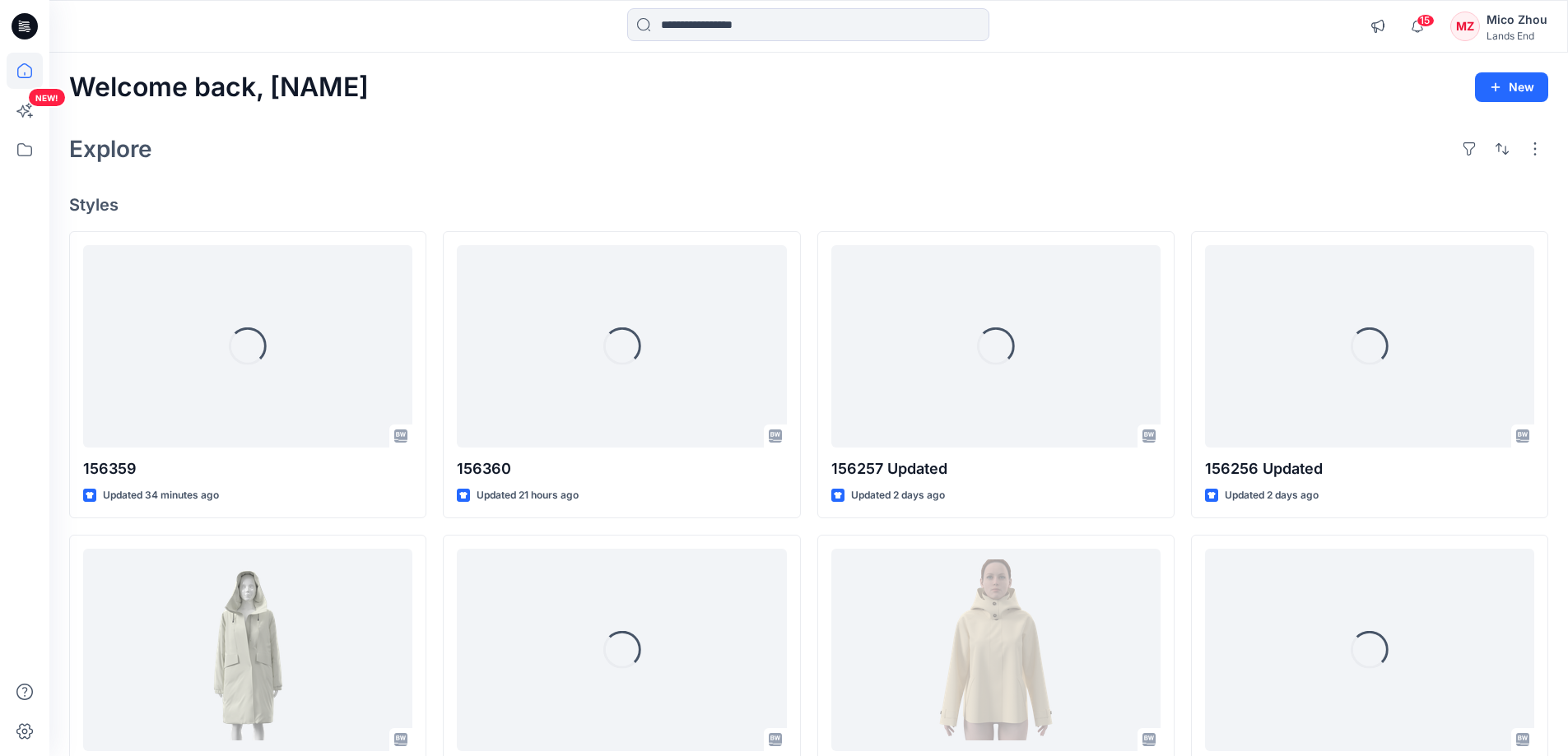 click on "Explore" at bounding box center (808, 149) 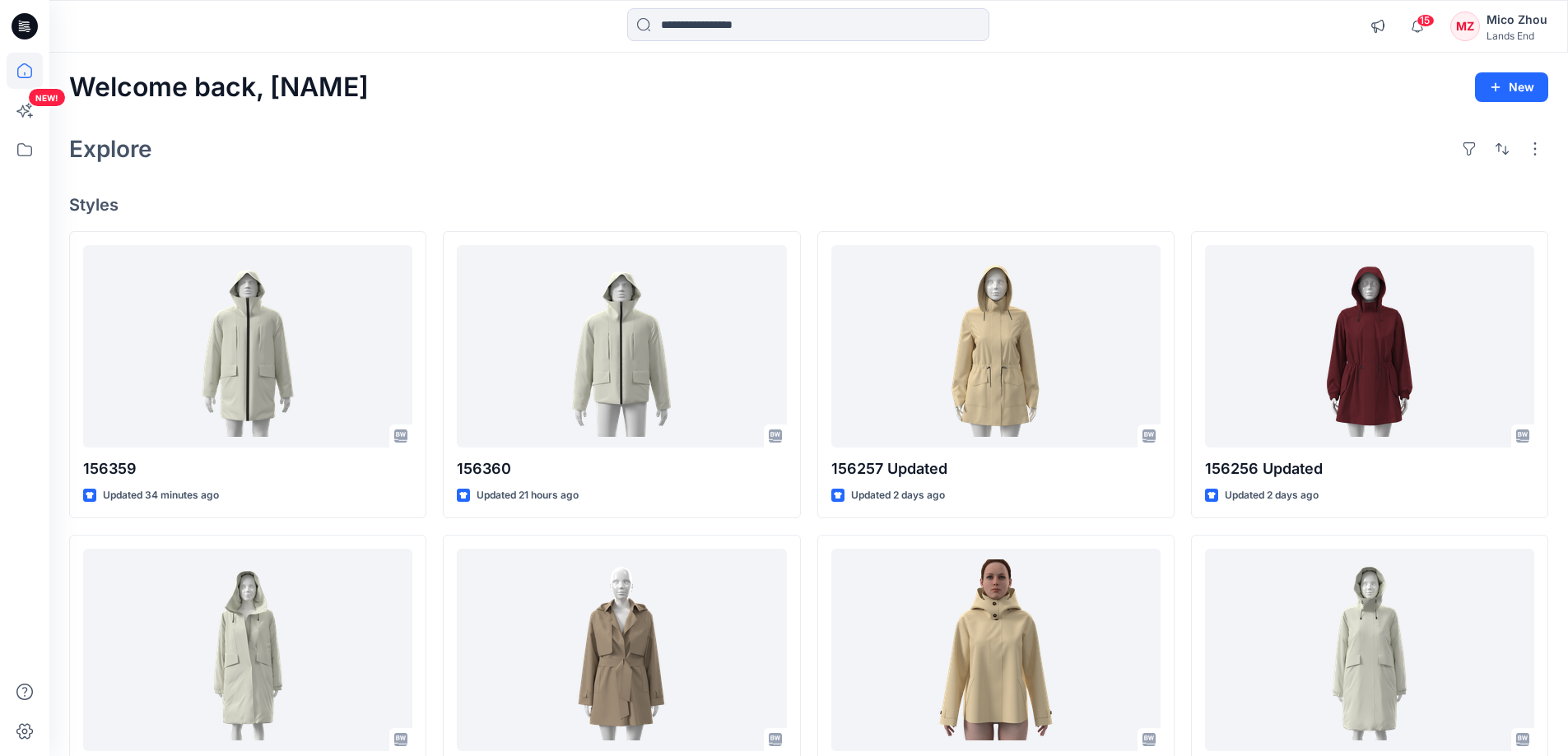 drag, startPoint x: 825, startPoint y: 188, endPoint x: 546, endPoint y: 1, distance: 335.872 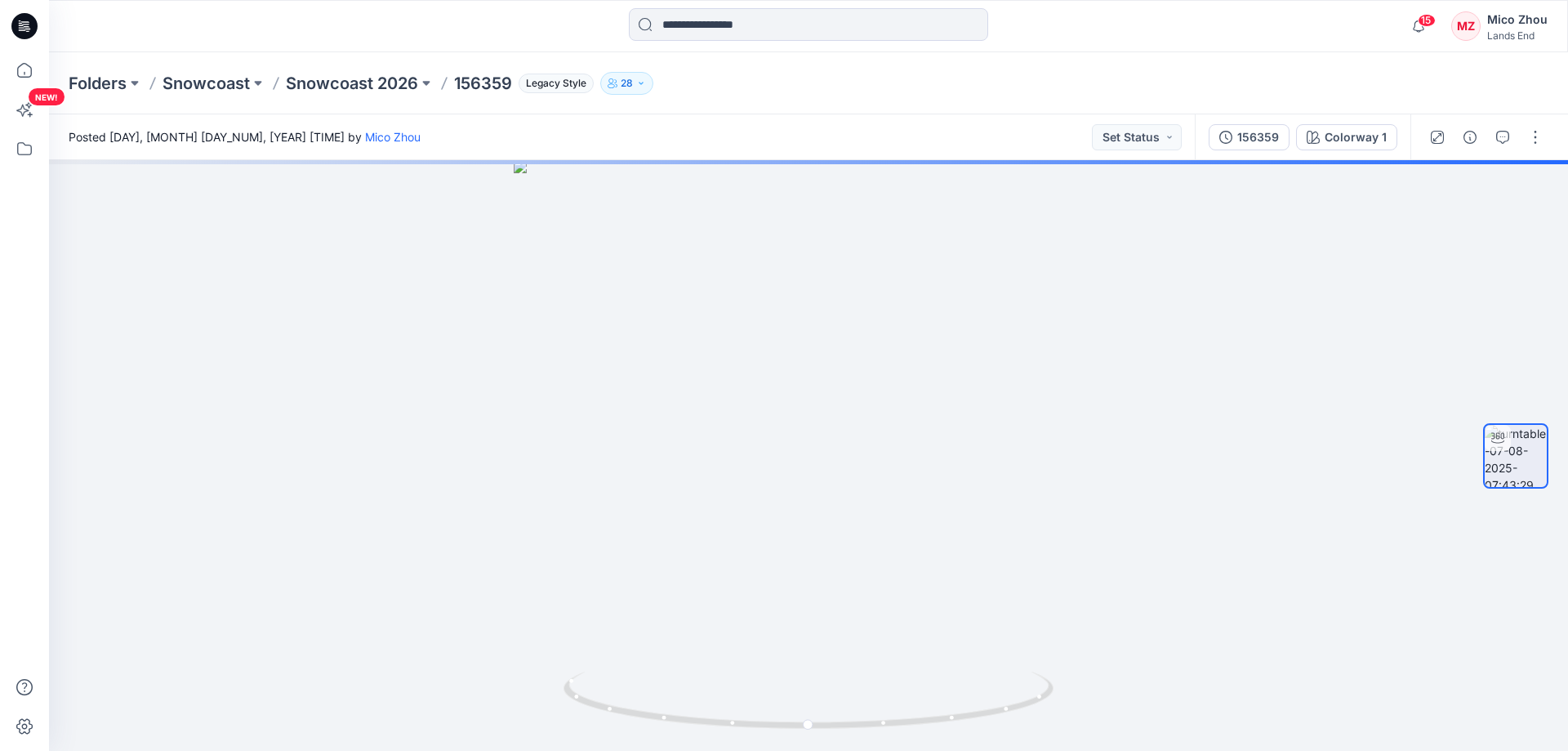scroll, scrollTop: 0, scrollLeft: 0, axis: both 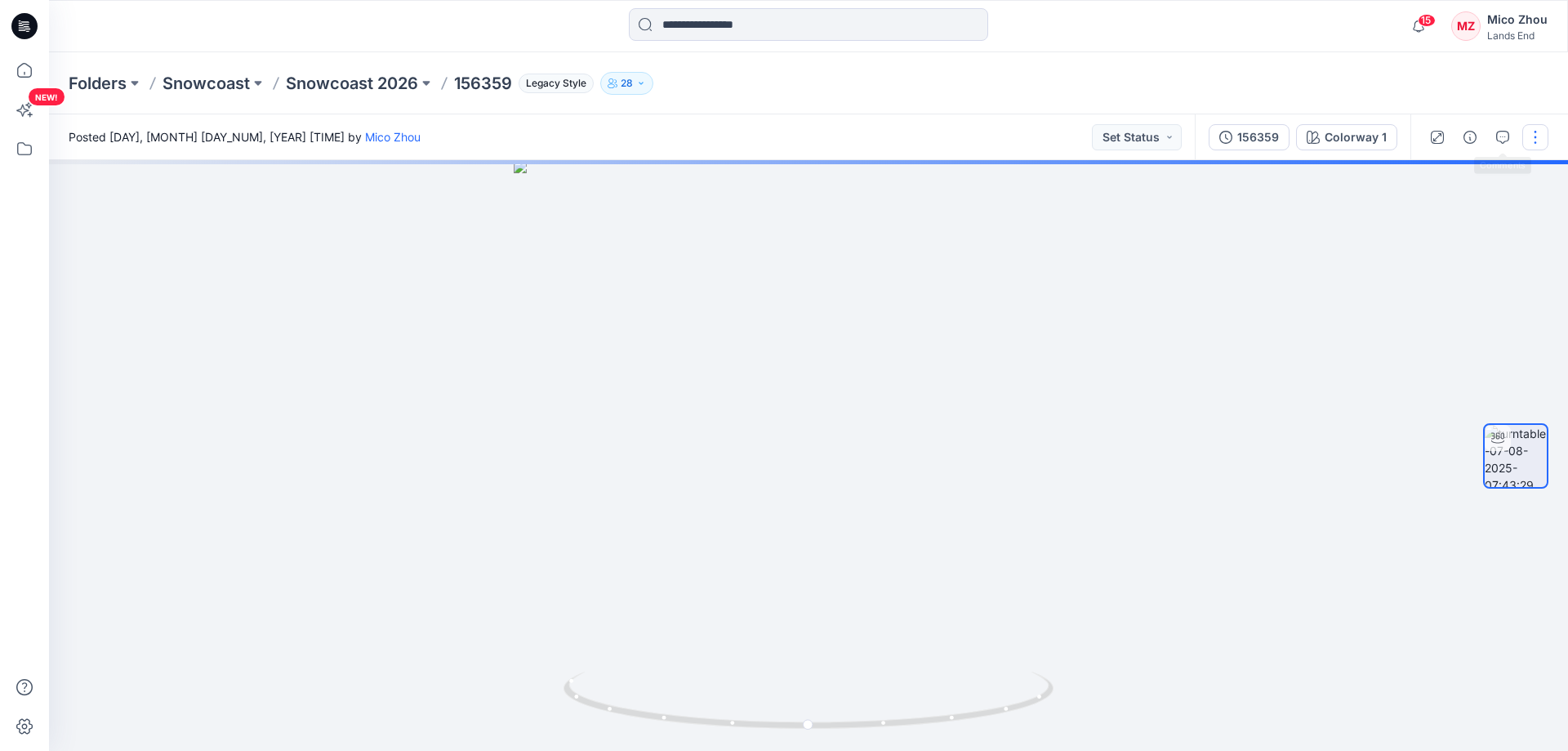 click at bounding box center (1535, 137) 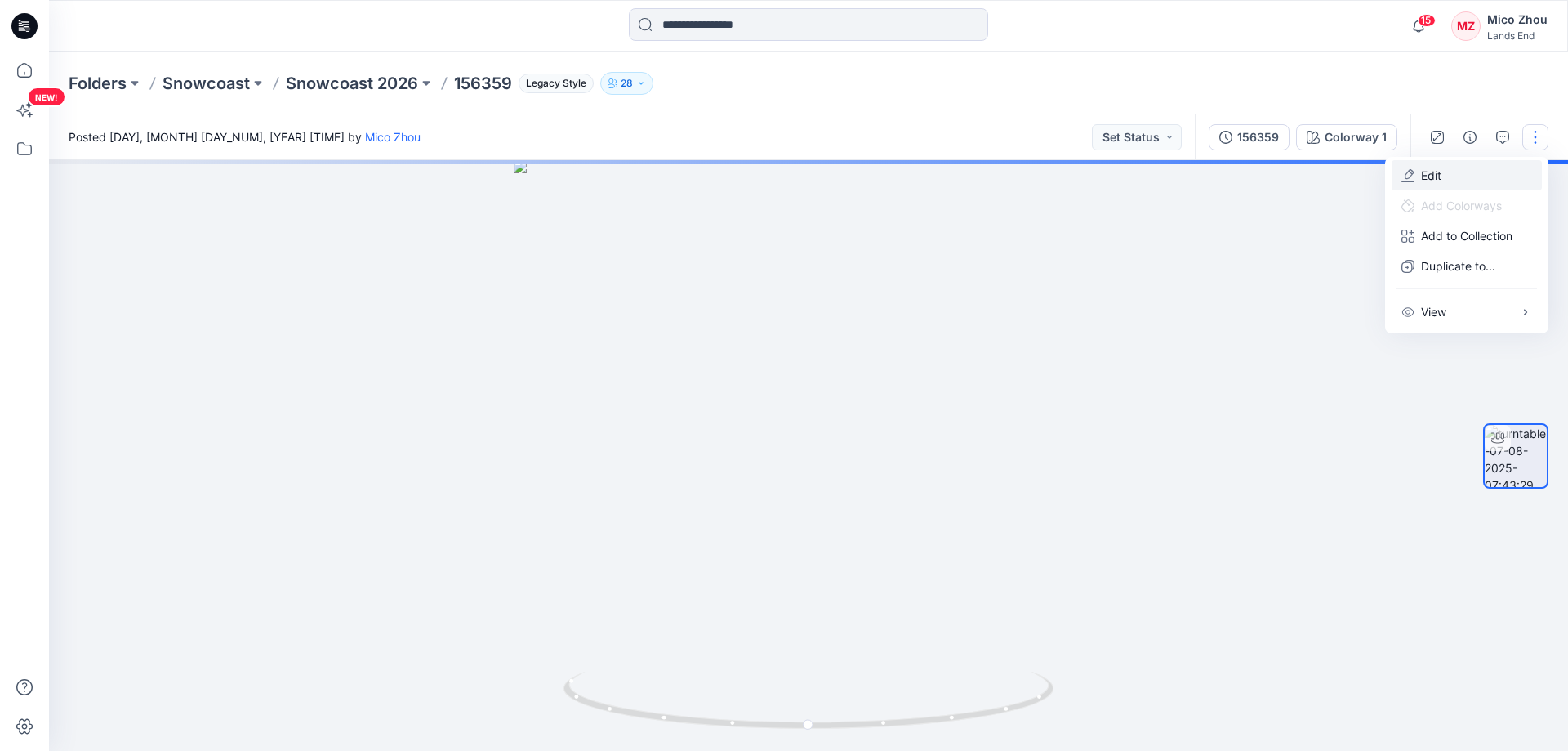 click on "Edit" at bounding box center (1467, 175) 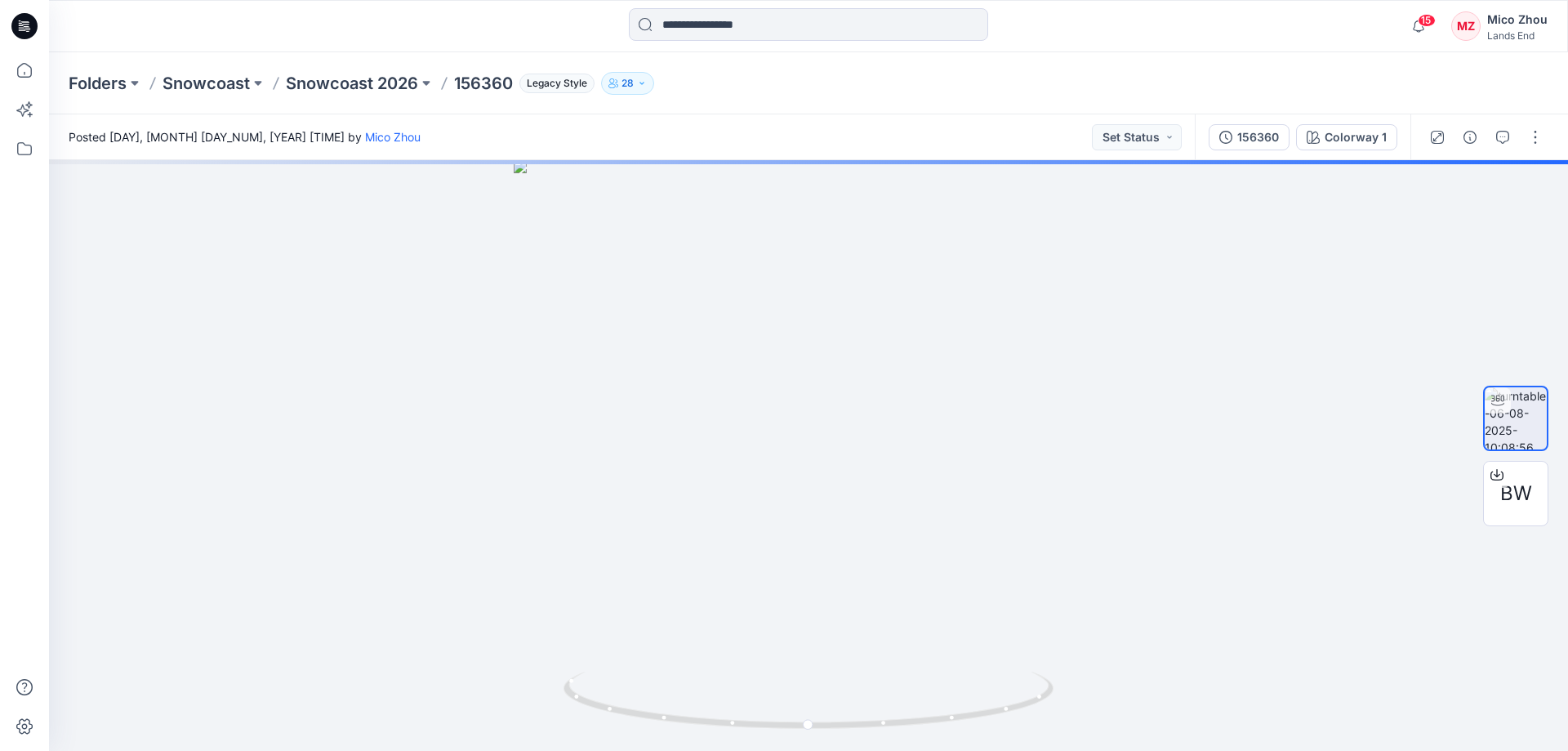scroll, scrollTop: 0, scrollLeft: 0, axis: both 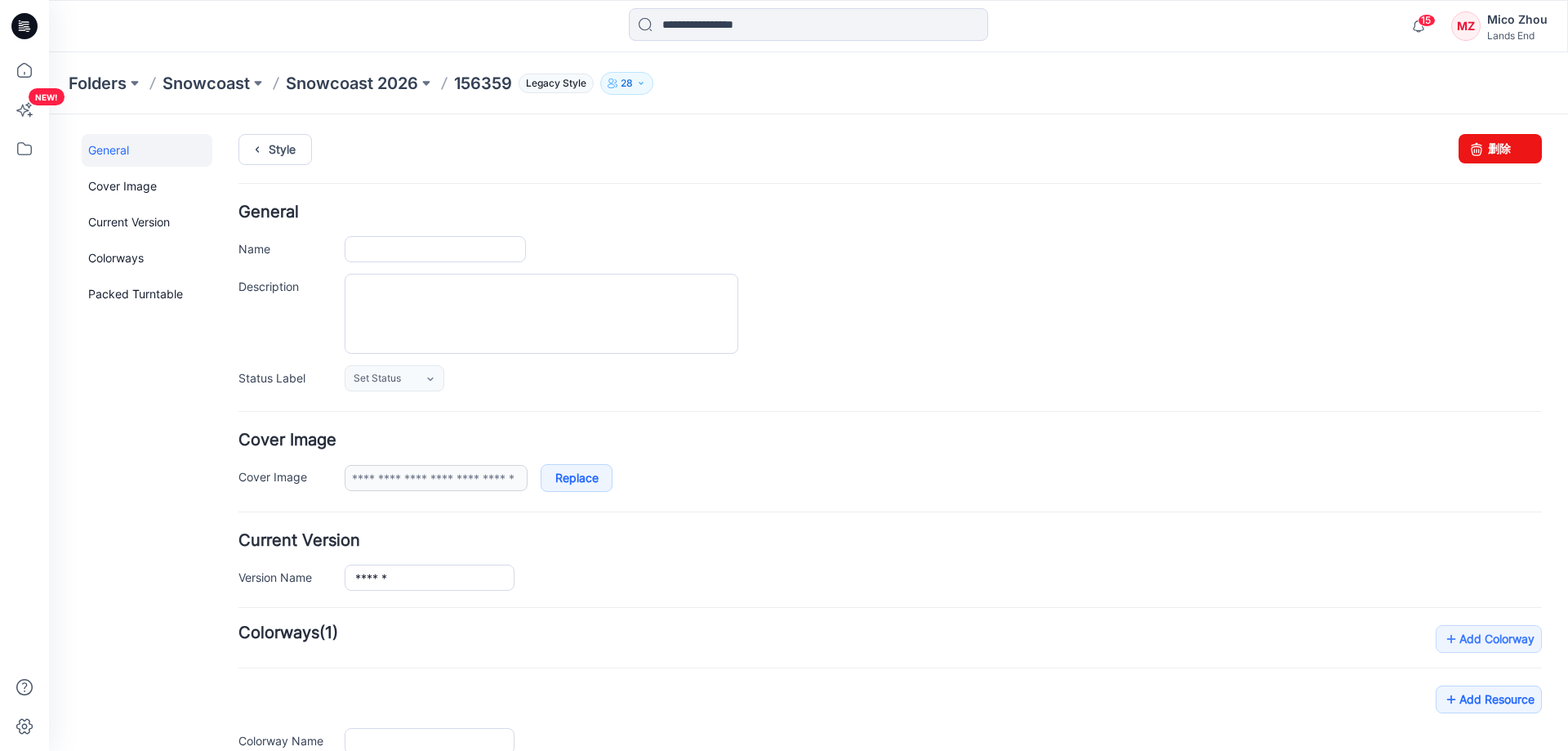 type on "******" 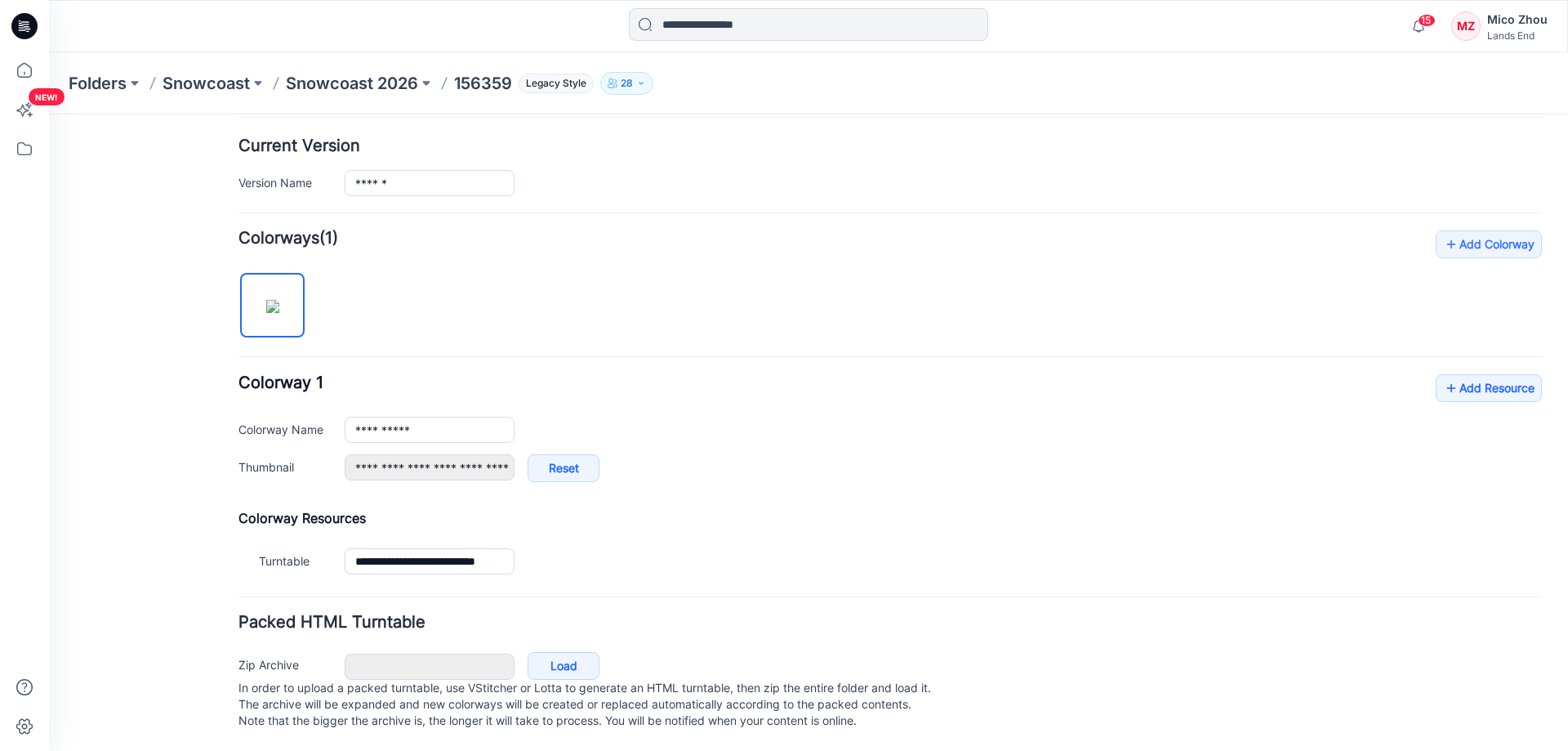 scroll, scrollTop: 411, scrollLeft: 0, axis: vertical 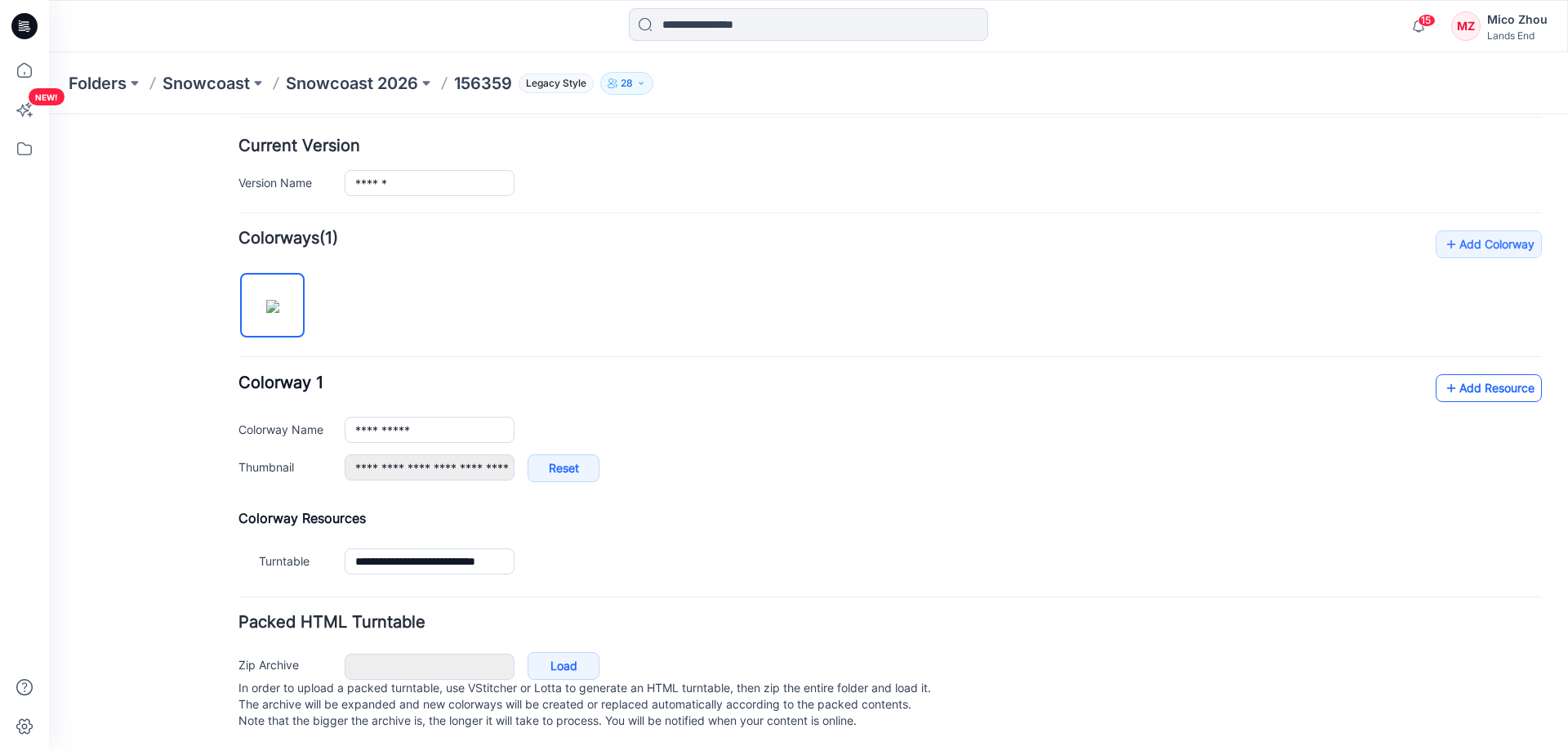 click on "Add Resource" at bounding box center (1489, 388) 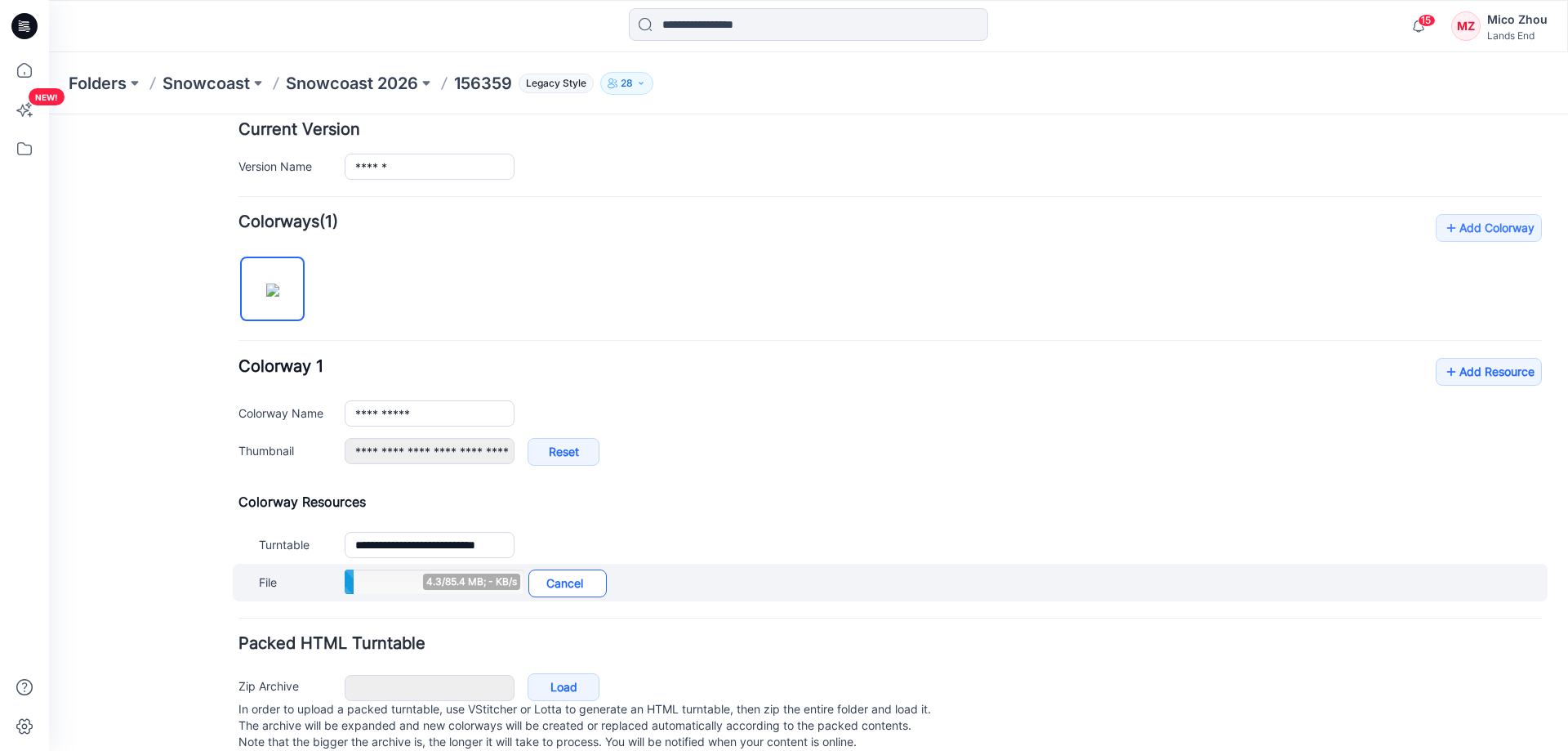 click on "Cancel" at bounding box center (568, 583) 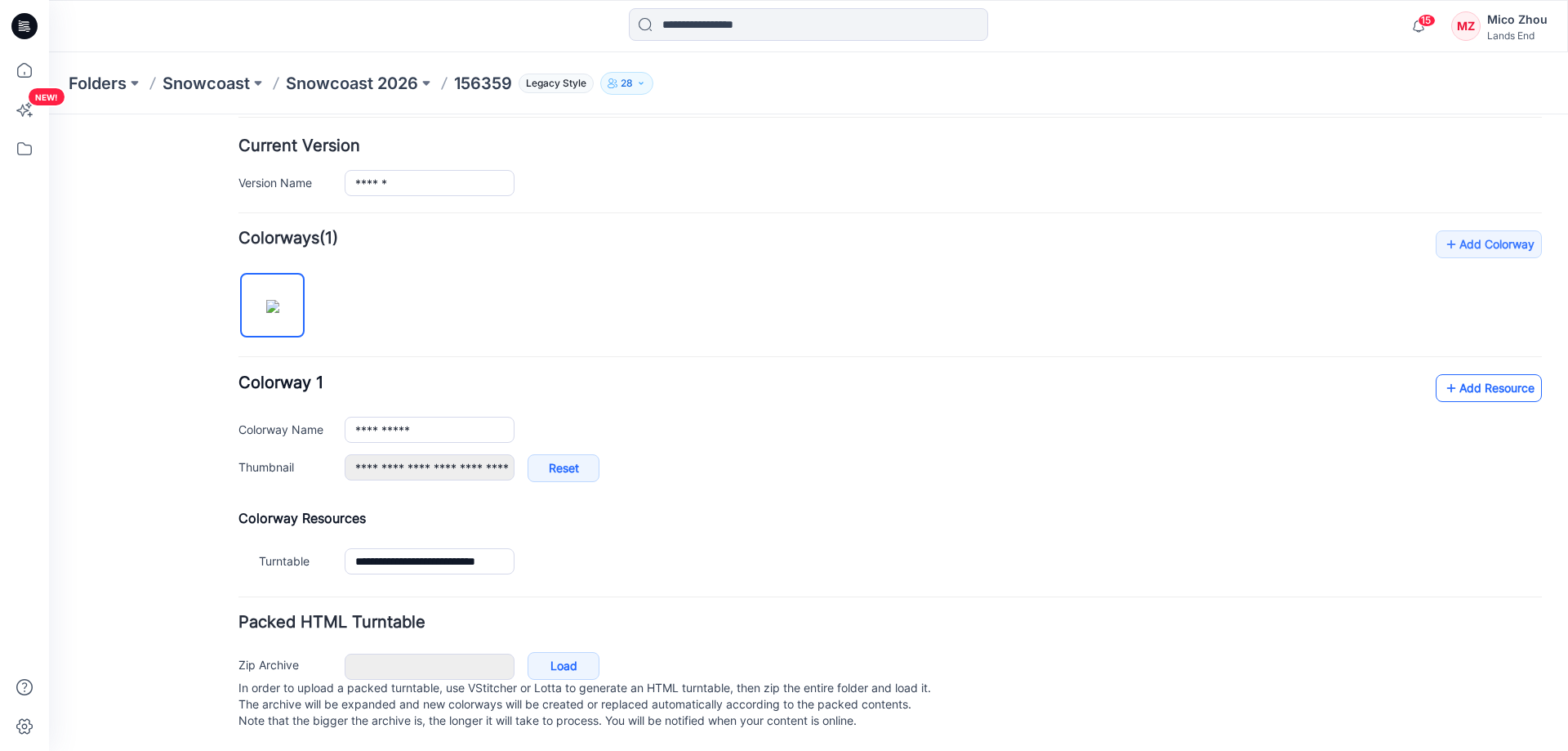 click on "Add Resource" at bounding box center (1489, 388) 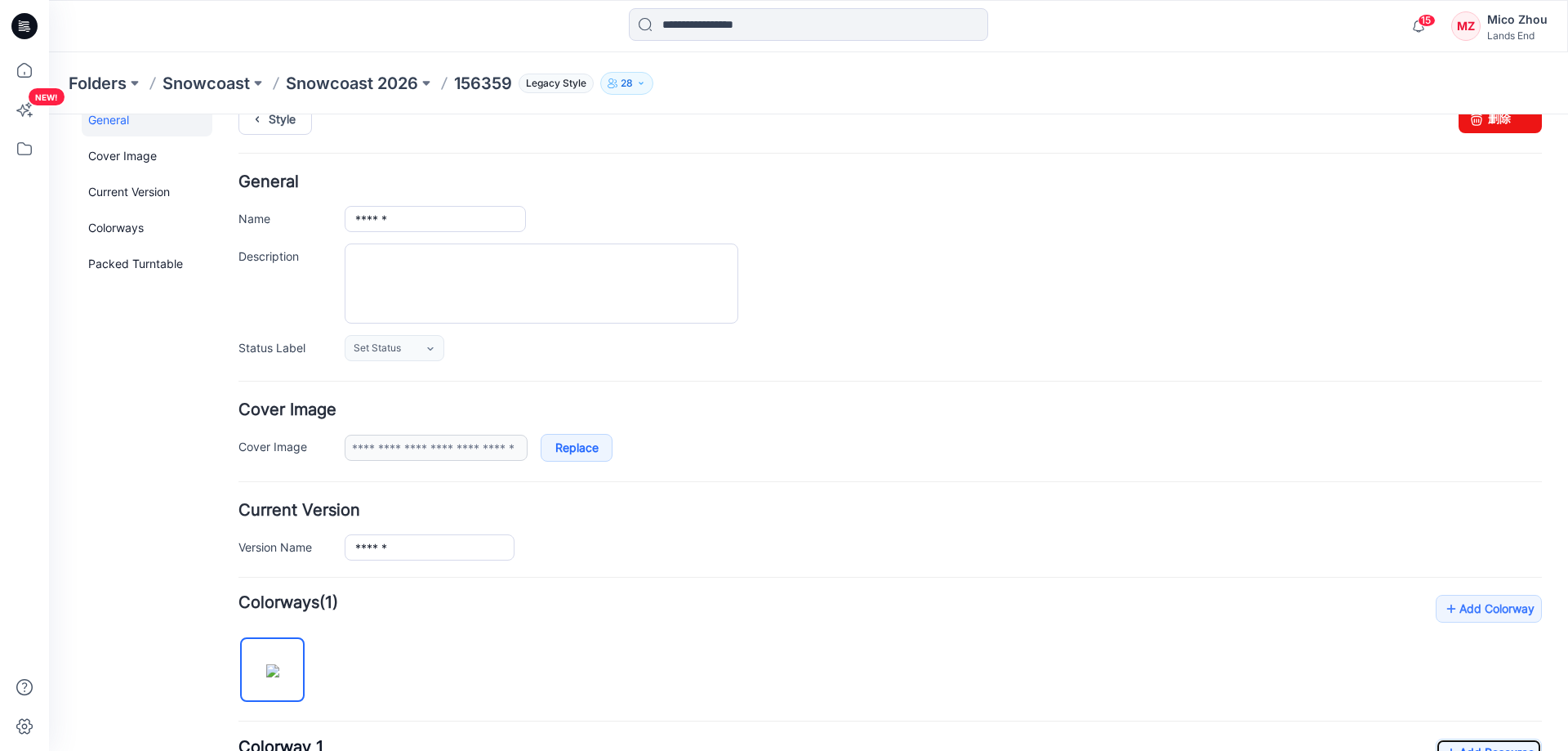 scroll, scrollTop: 0, scrollLeft: 0, axis: both 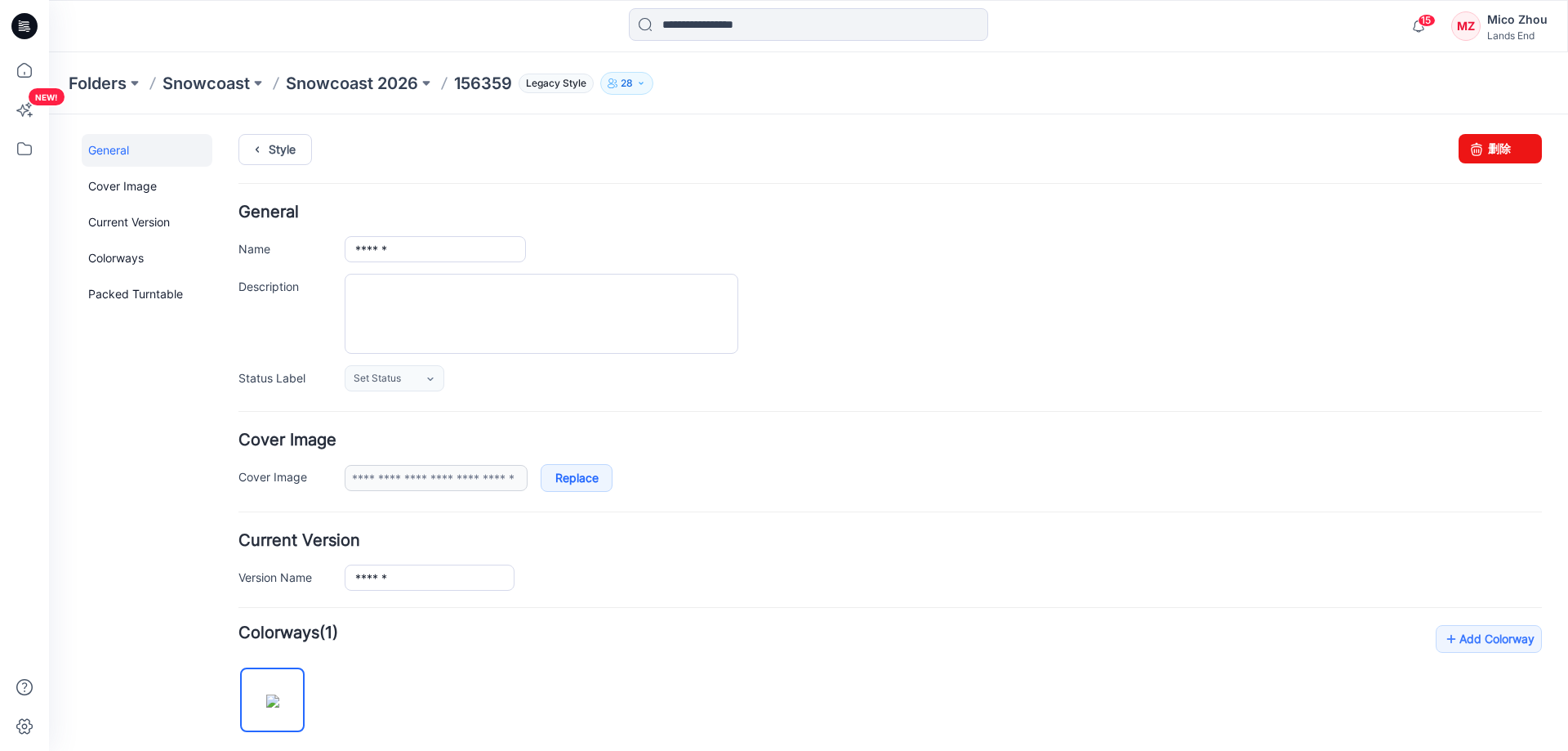 click at bounding box center (943, 314) 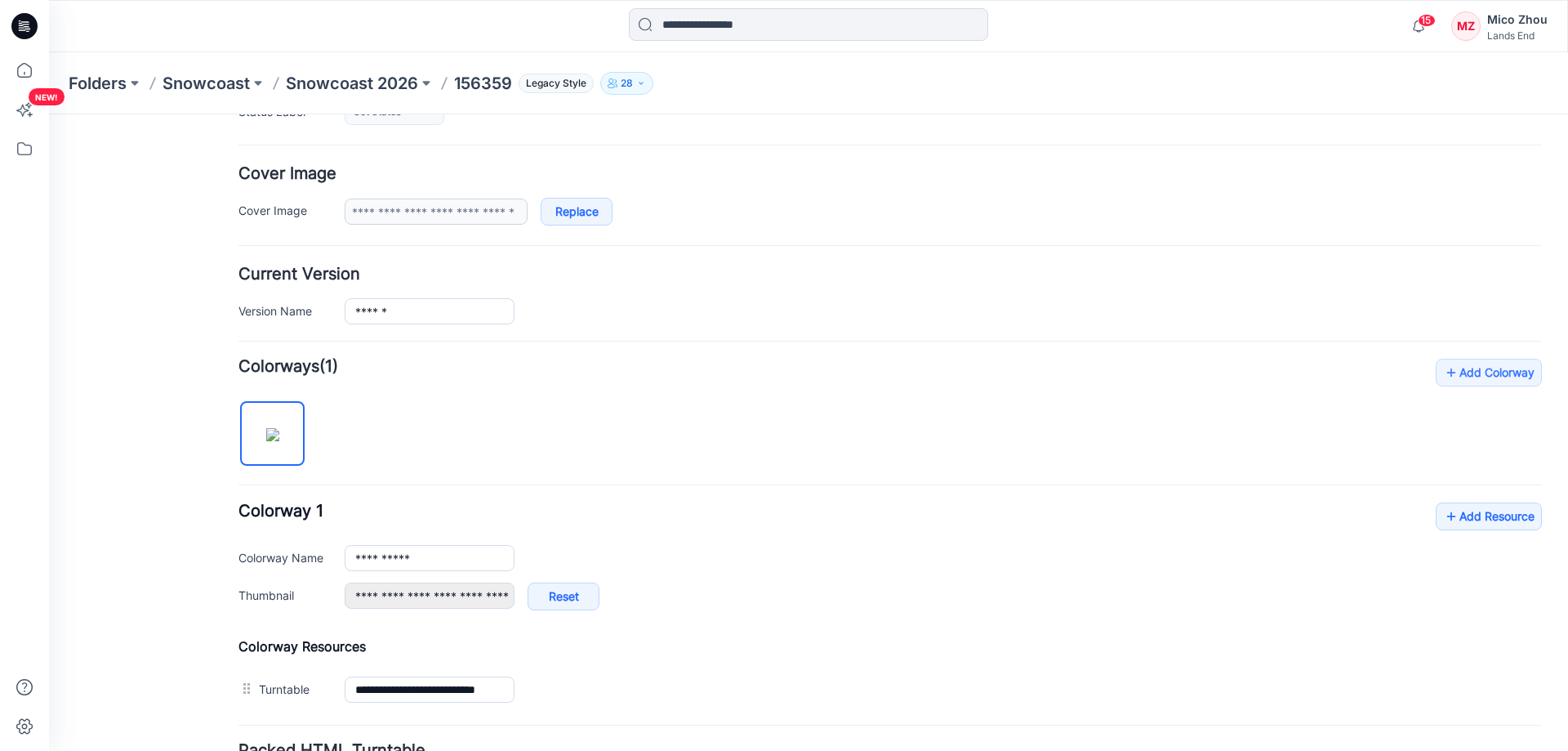 scroll, scrollTop: 411, scrollLeft: 0, axis: vertical 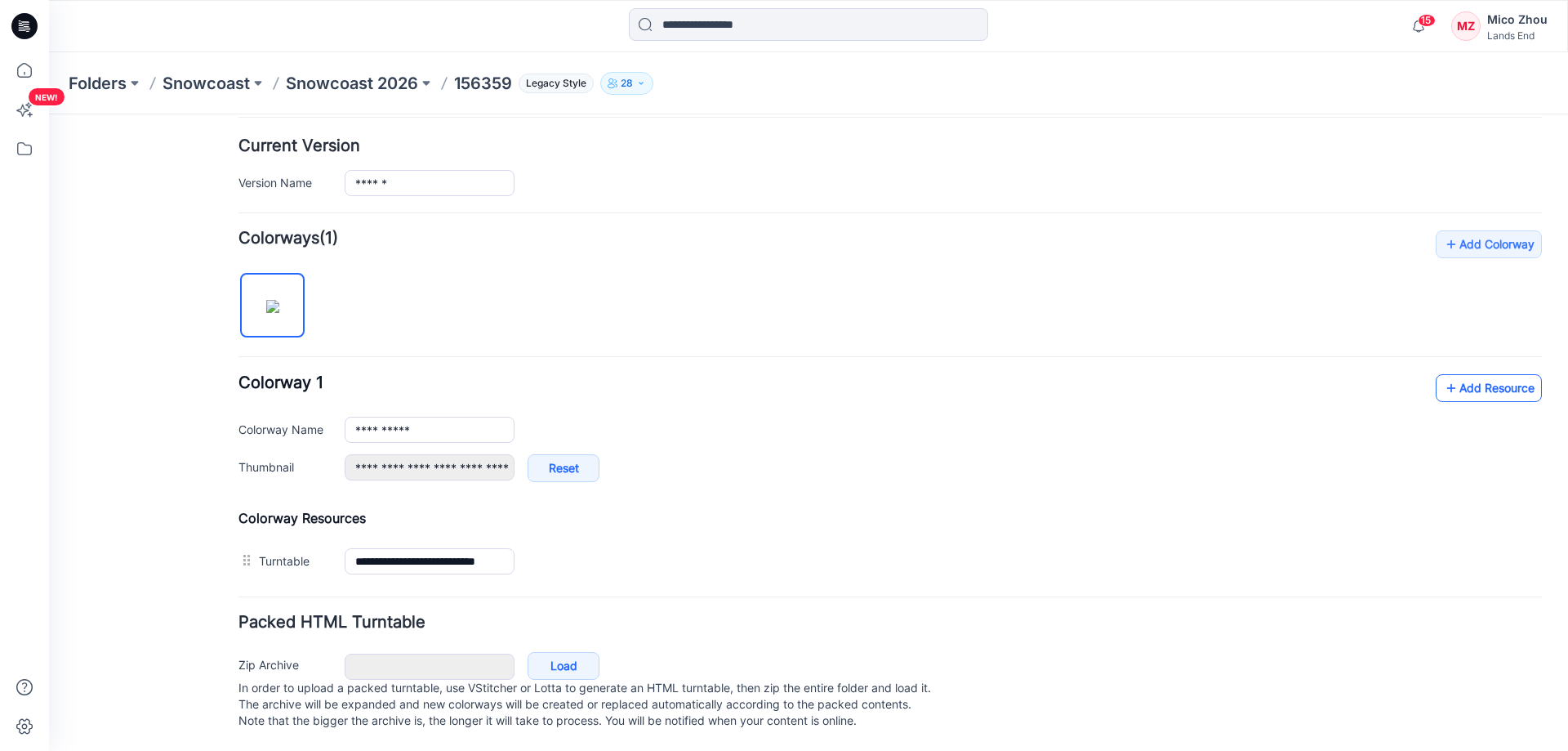 click on "Add Resource" at bounding box center (1489, 388) 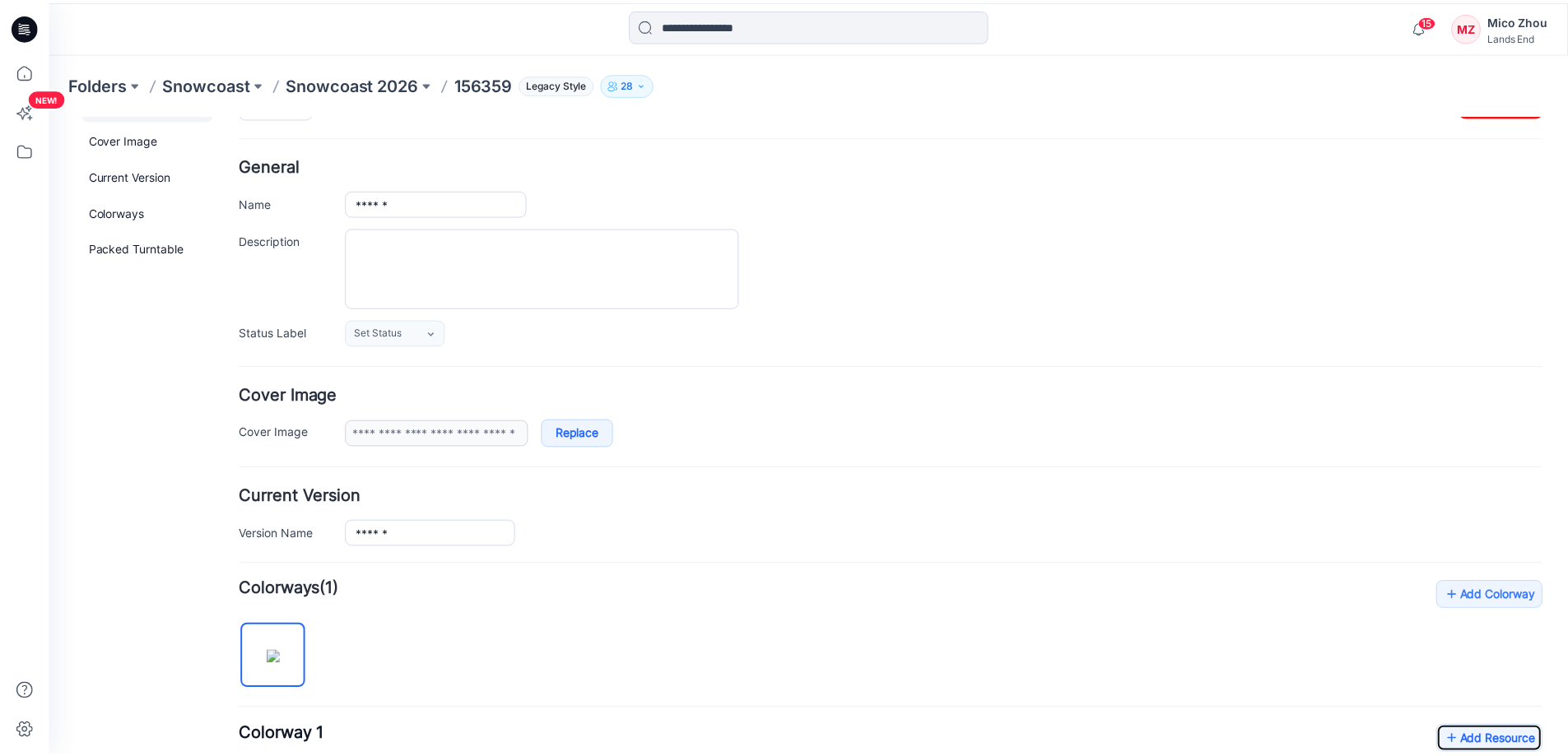 scroll, scrollTop: 0, scrollLeft: 0, axis: both 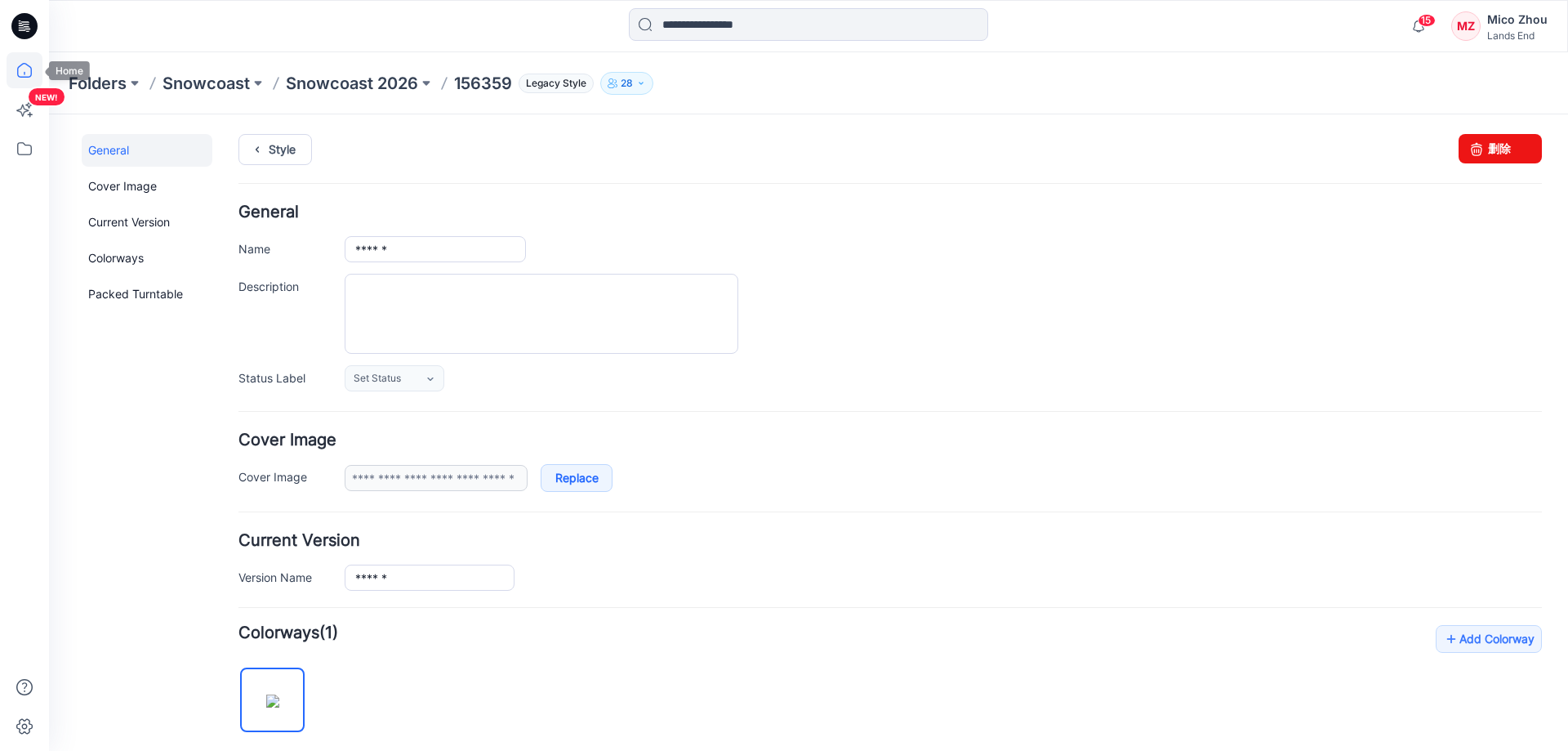 click 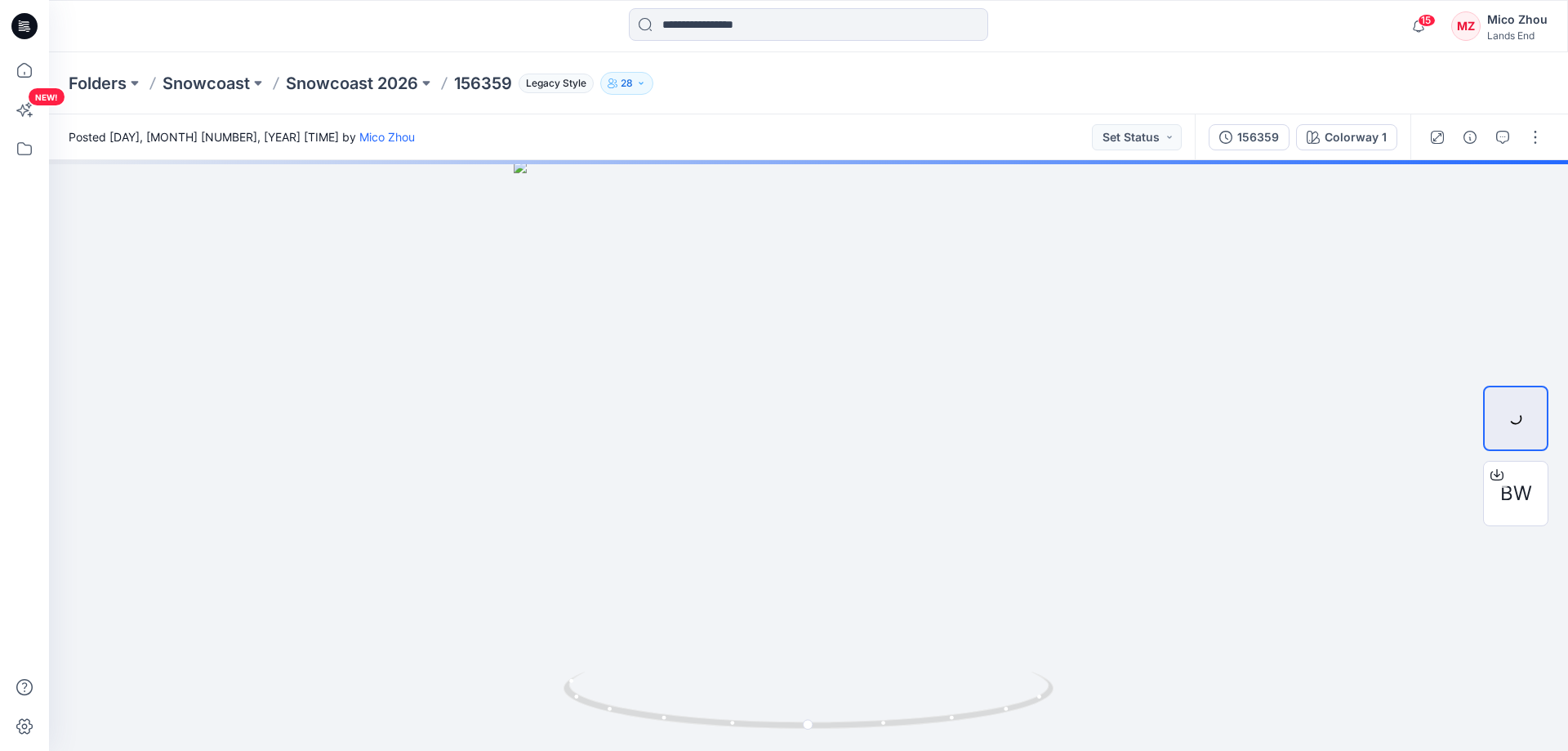 scroll, scrollTop: 0, scrollLeft: 0, axis: both 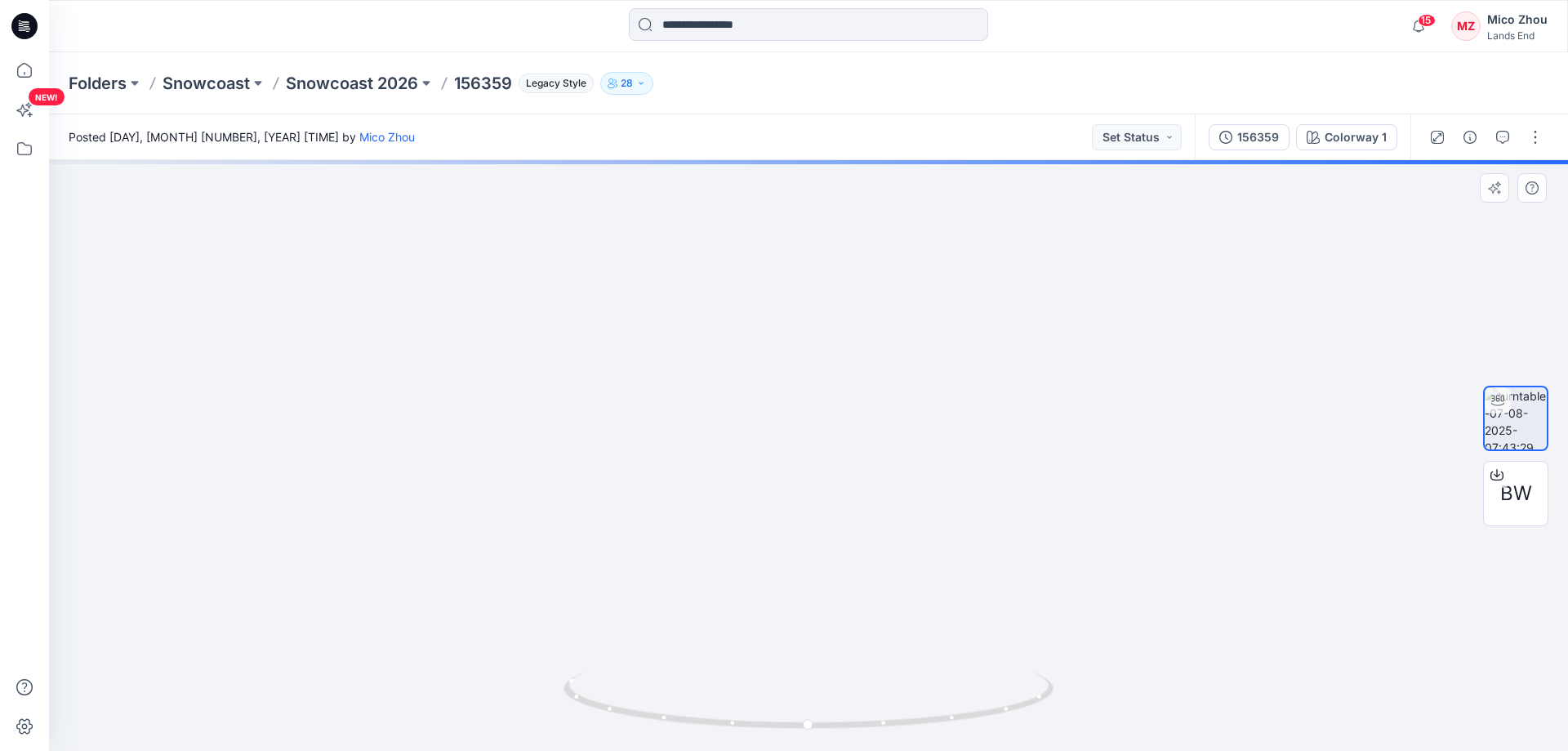 drag, startPoint x: 868, startPoint y: 247, endPoint x: 842, endPoint y: 564, distance: 318.06446 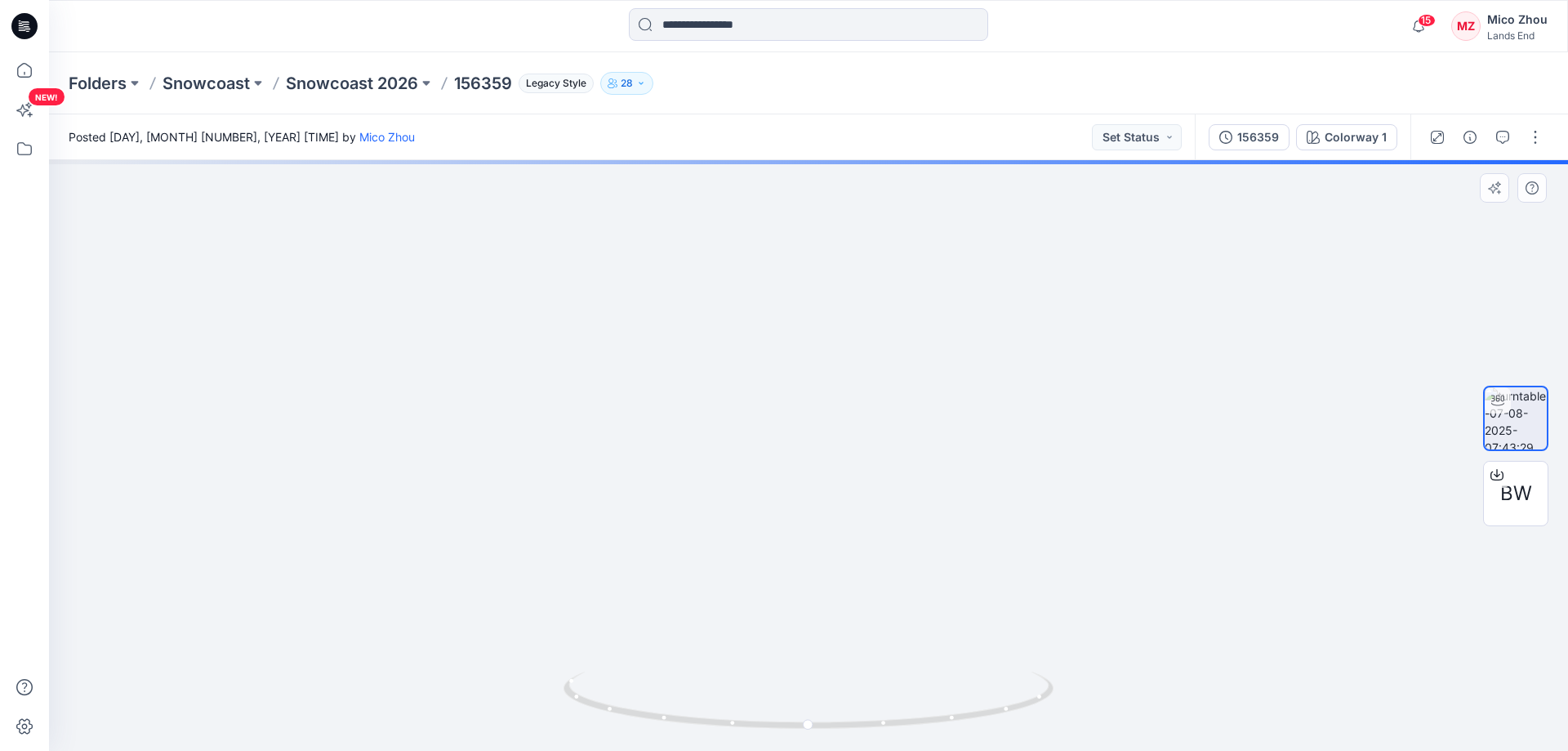 drag, startPoint x: 904, startPoint y: 214, endPoint x: 909, endPoint y: 578, distance: 364.03434 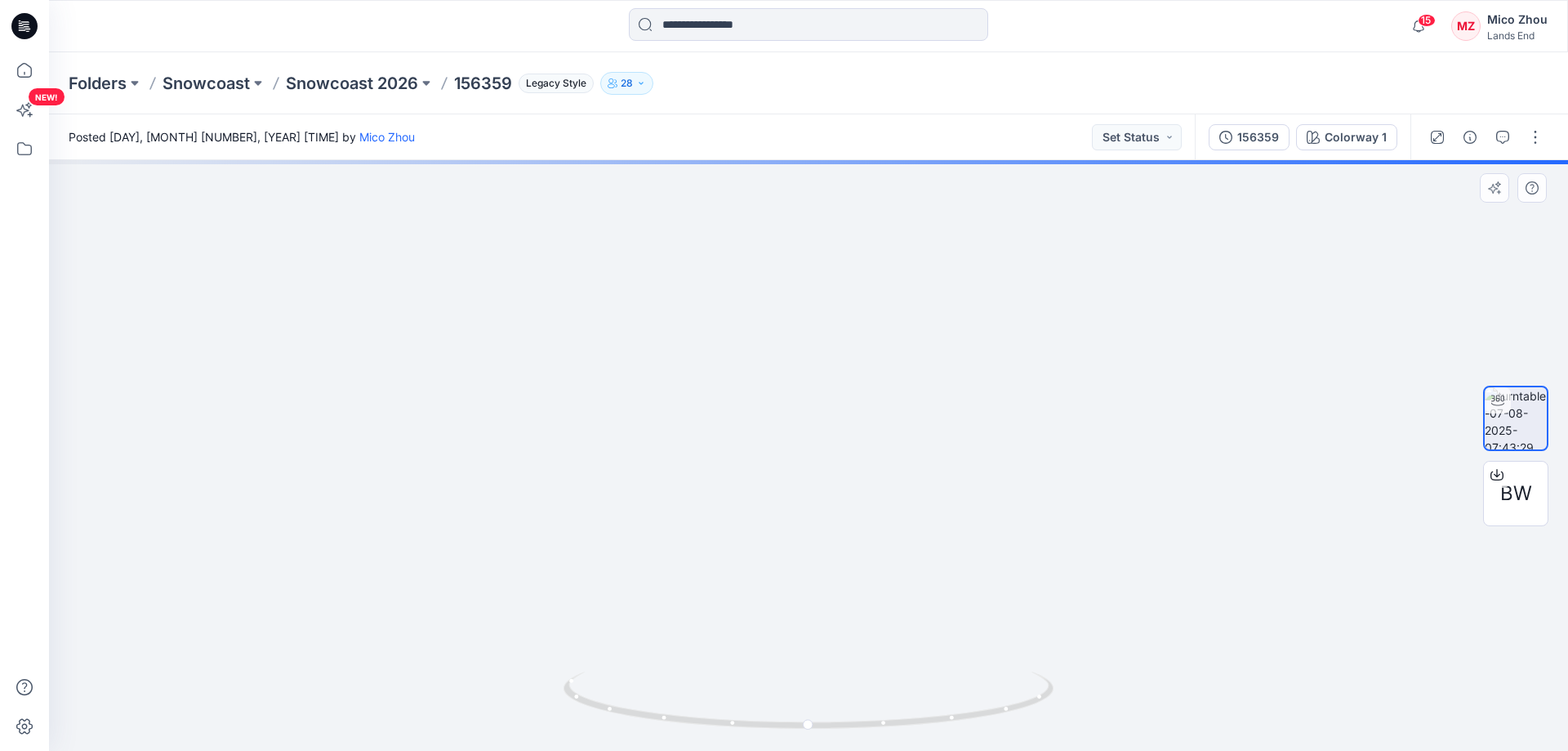 click at bounding box center [787, 430] 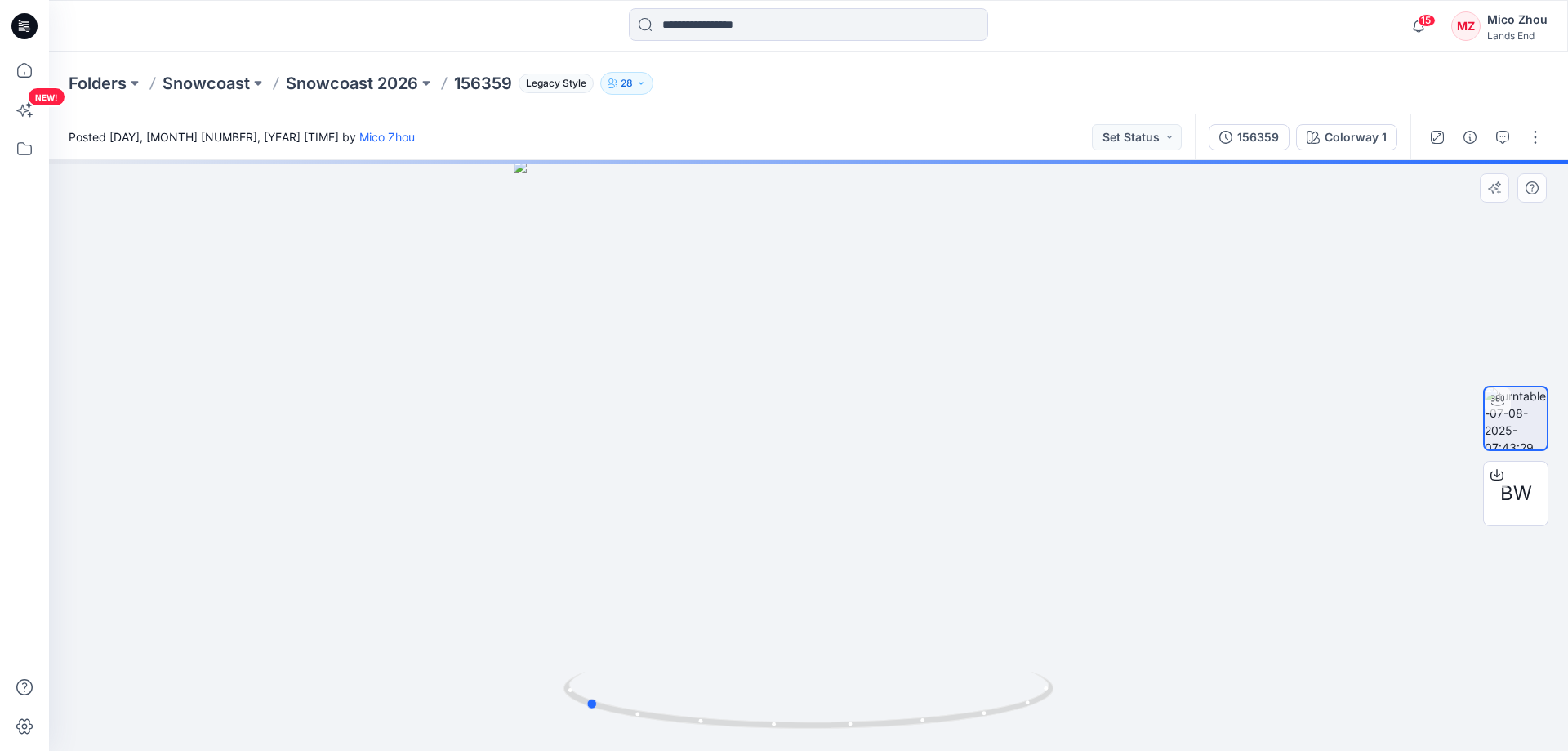 drag, startPoint x: 959, startPoint y: 664, endPoint x: 735, endPoint y: 662, distance: 224.00893 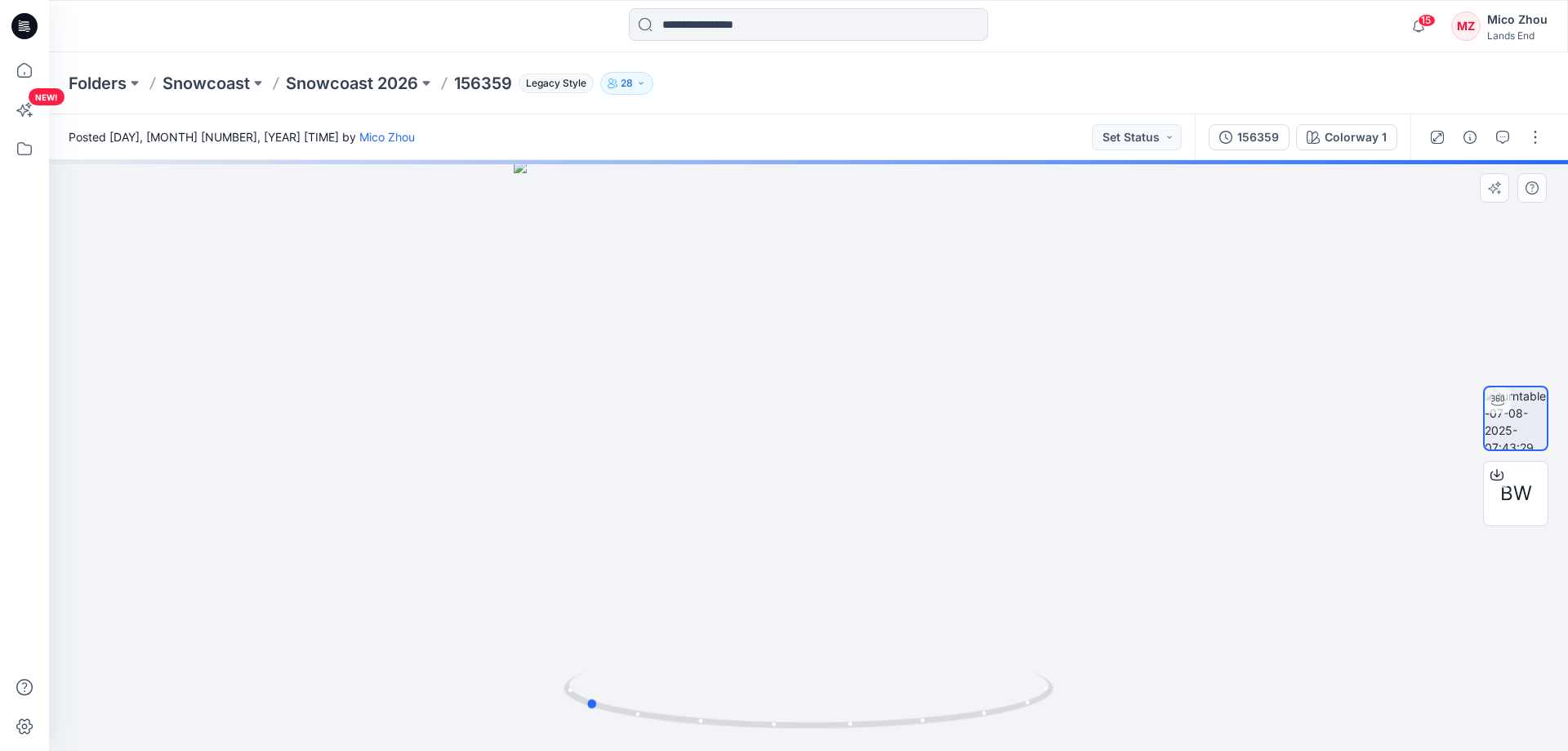 click at bounding box center (808, 455) 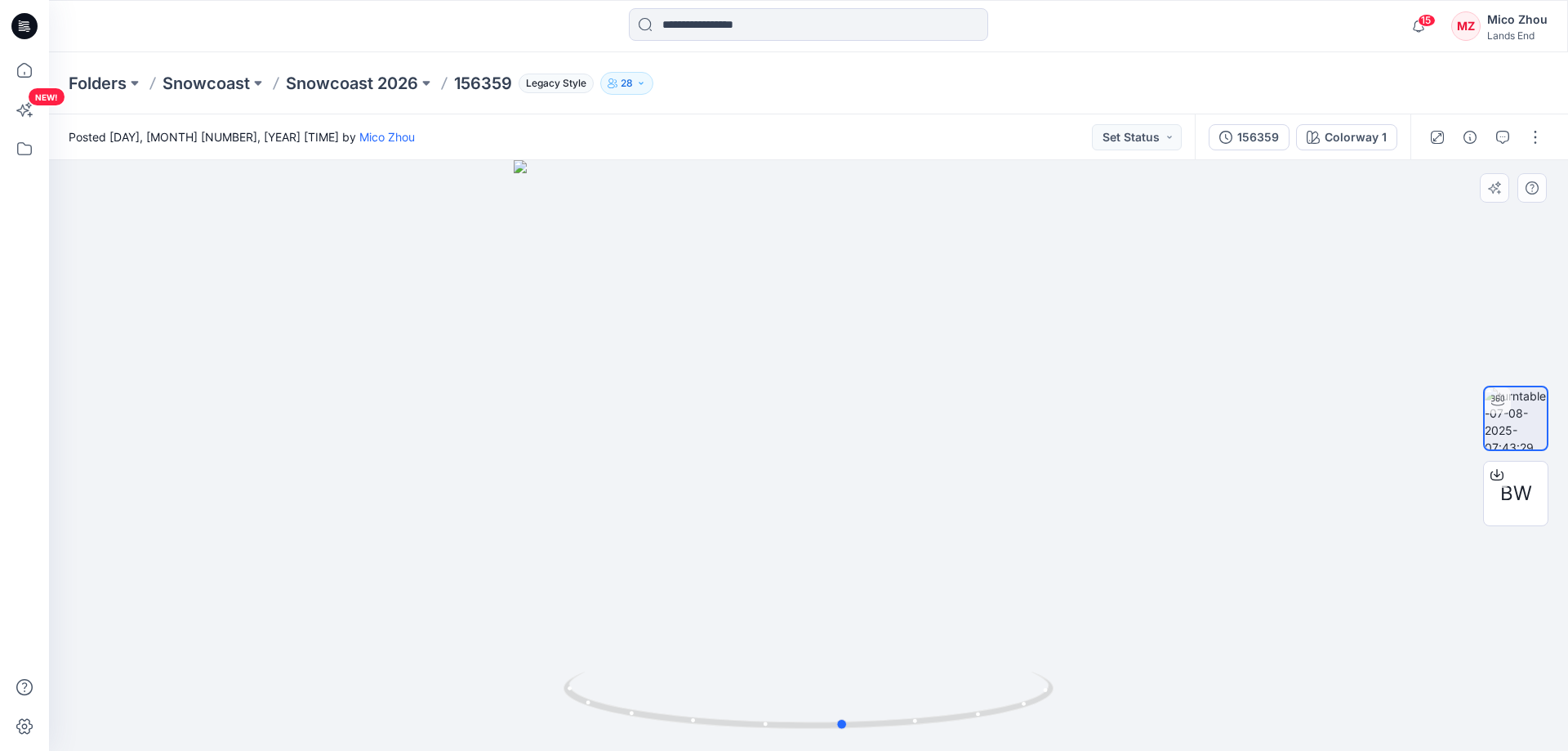 drag, startPoint x: 996, startPoint y: 659, endPoint x: 766, endPoint y: 660, distance: 230.0022 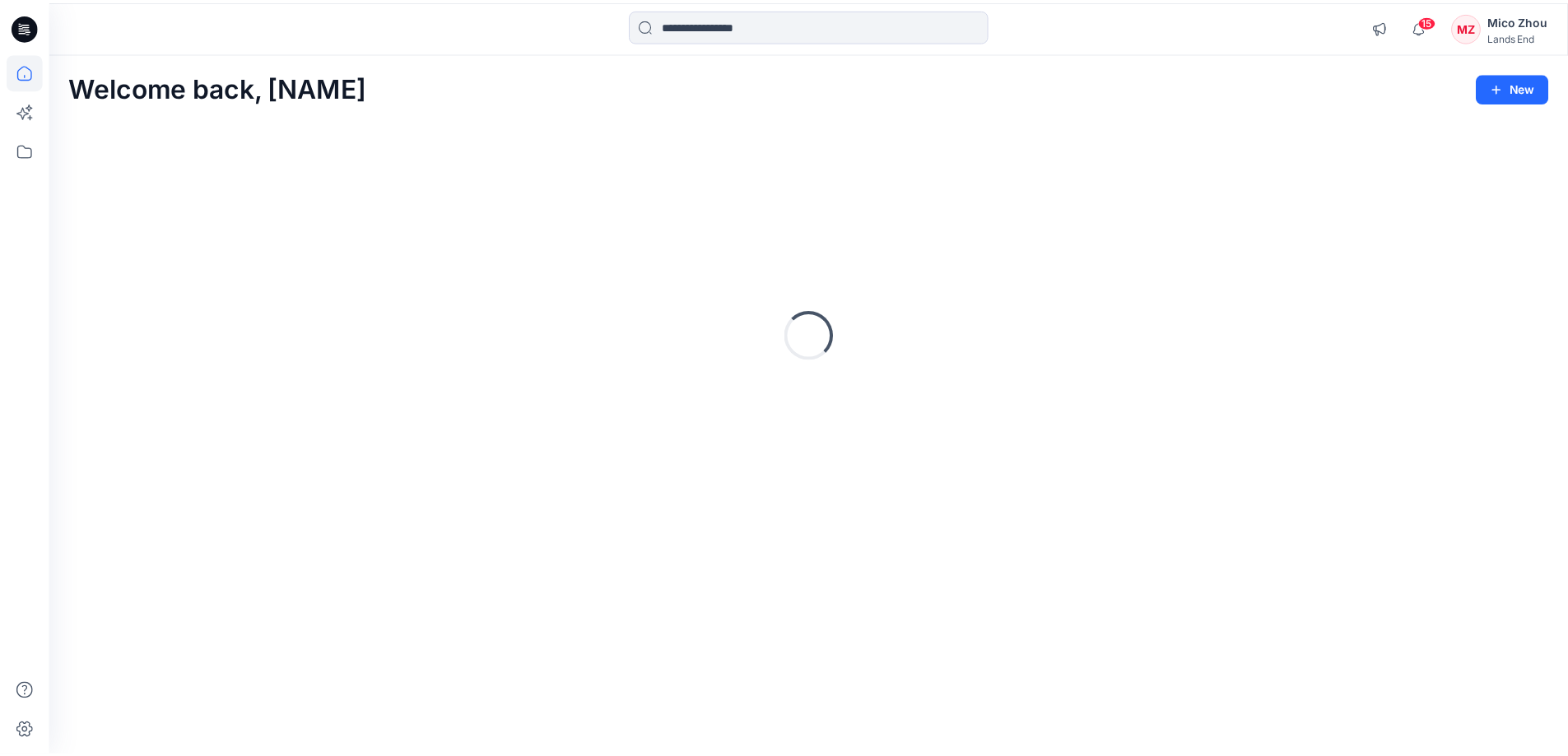 scroll, scrollTop: 0, scrollLeft: 0, axis: both 